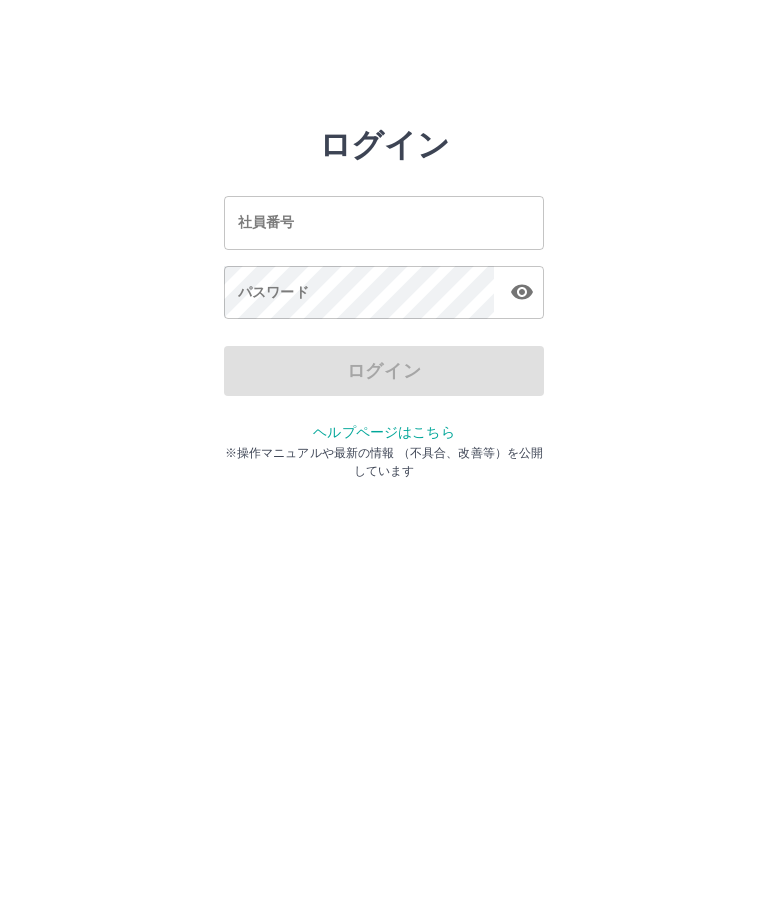 scroll, scrollTop: 0, scrollLeft: 0, axis: both 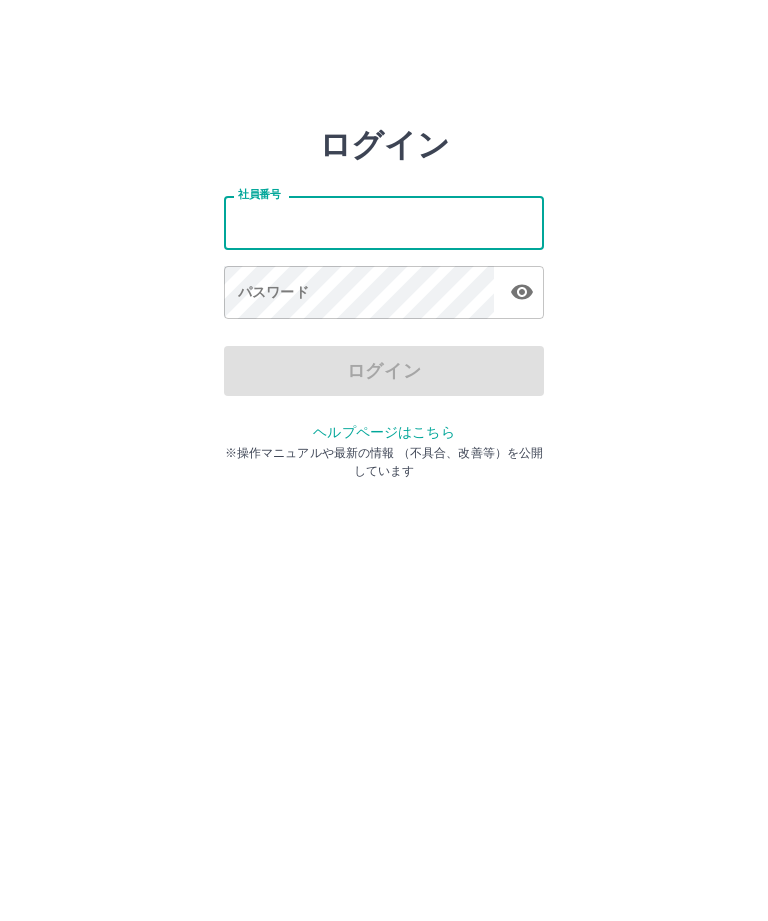 click on "ログイン 社員番号 社員番号 パスワード パスワード ログイン ヘルプページはこちら ※操作マニュアルや最新の情報 （不具合、改善等）を公開しています" at bounding box center (384, 223) 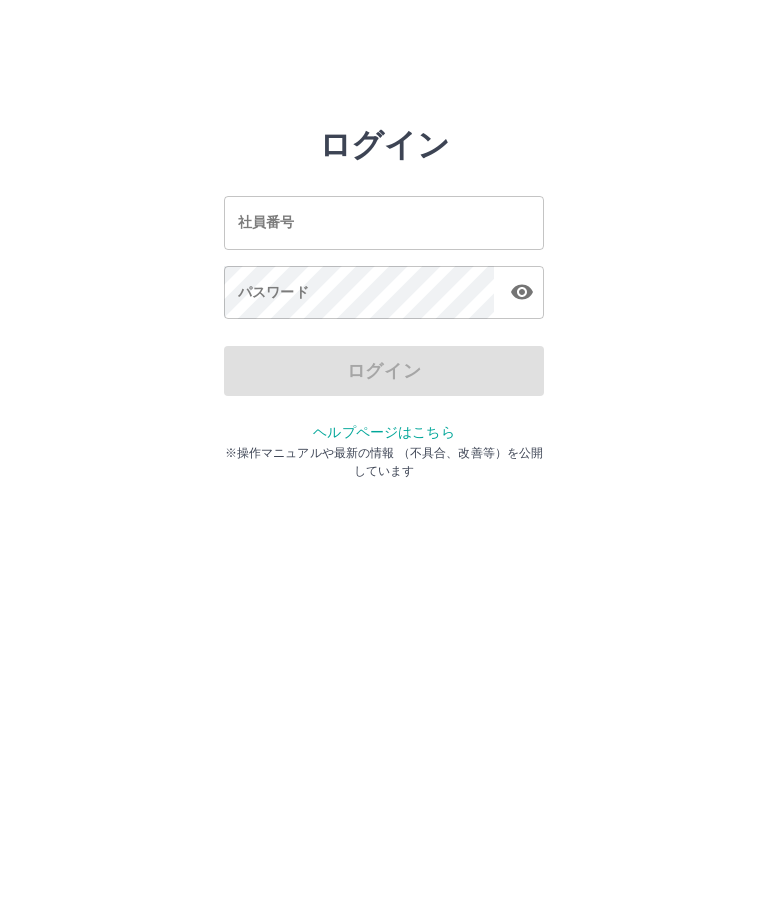 click on "社員番号" at bounding box center (384, 222) 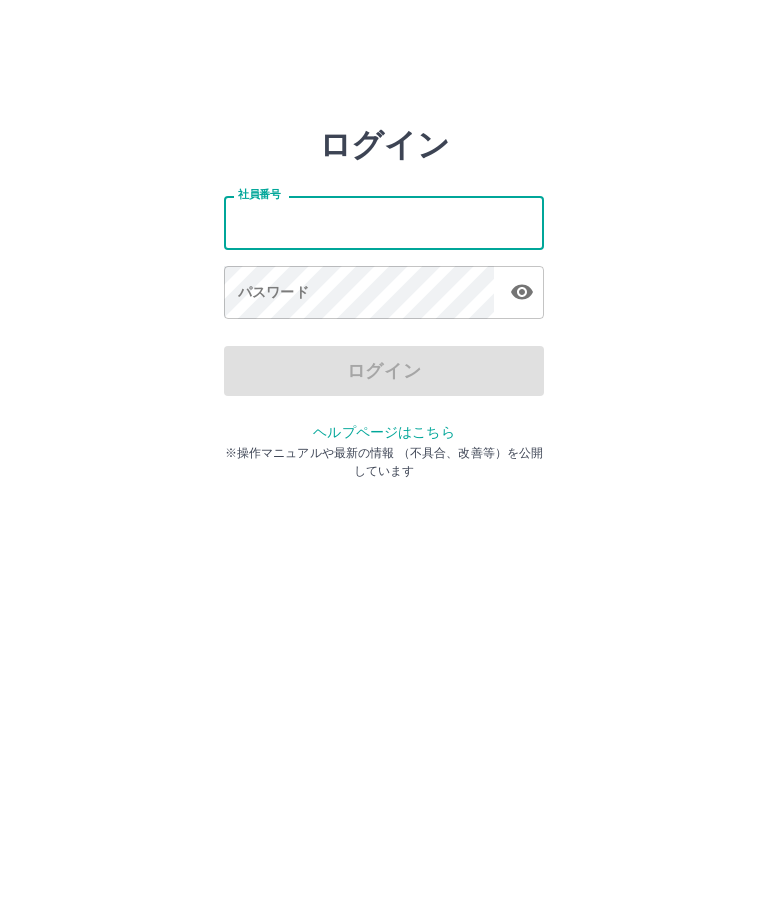 type on "*" 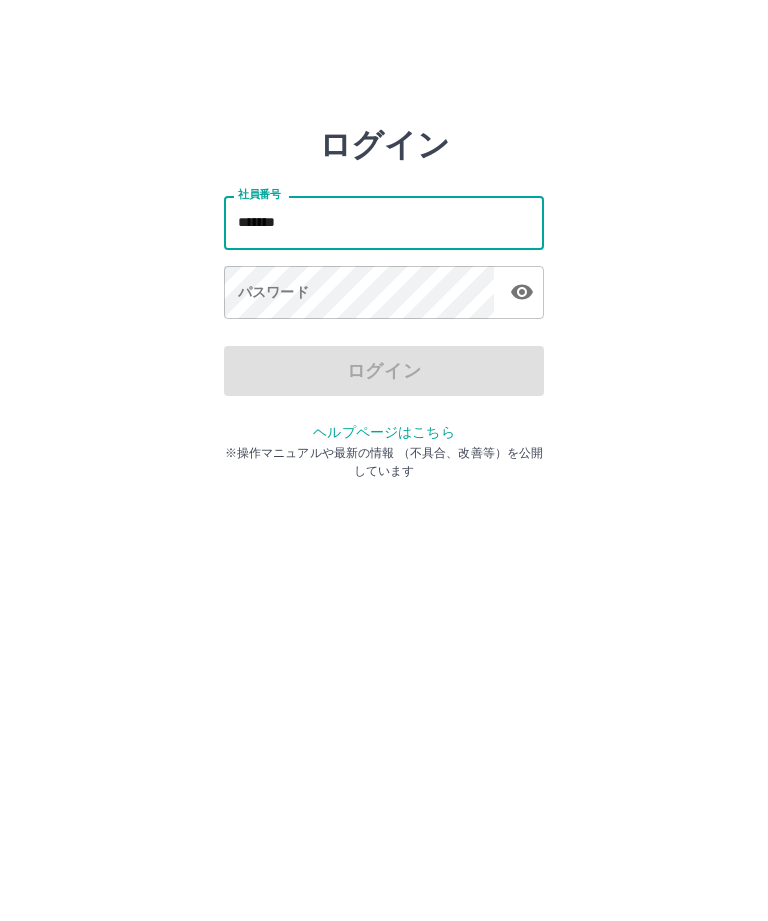 type on "*******" 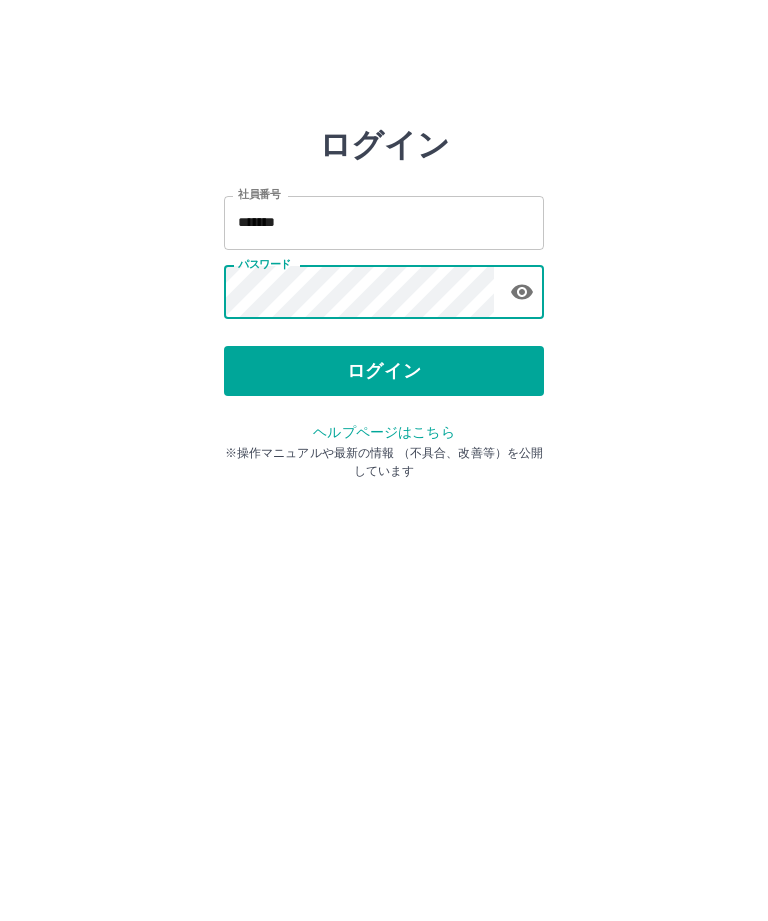 click on "ログイン" at bounding box center [384, 371] 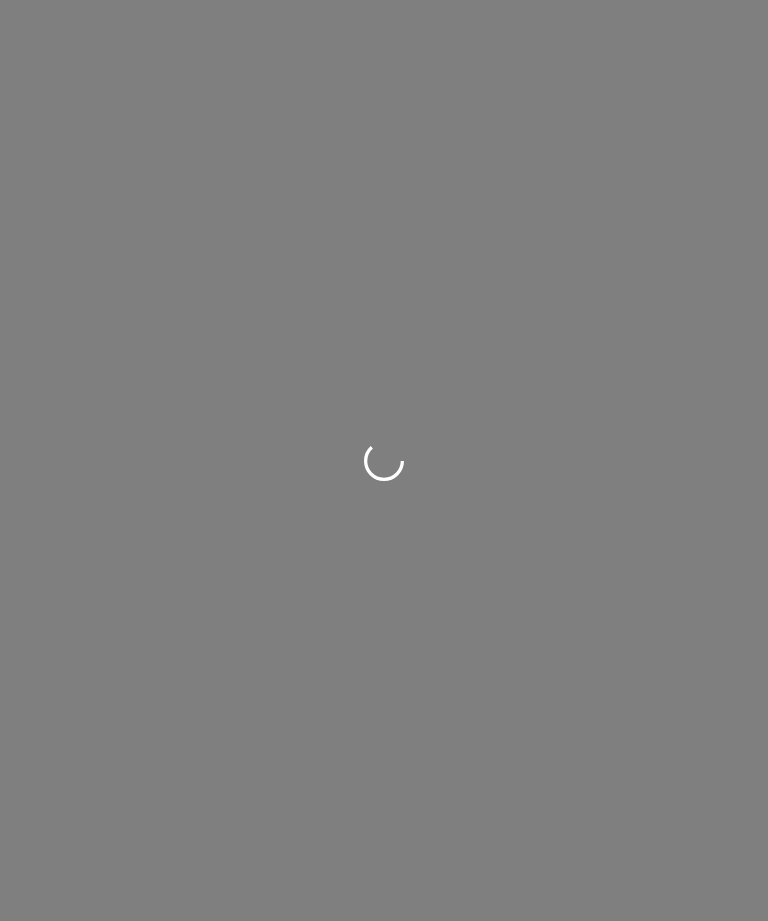 scroll, scrollTop: 0, scrollLeft: 0, axis: both 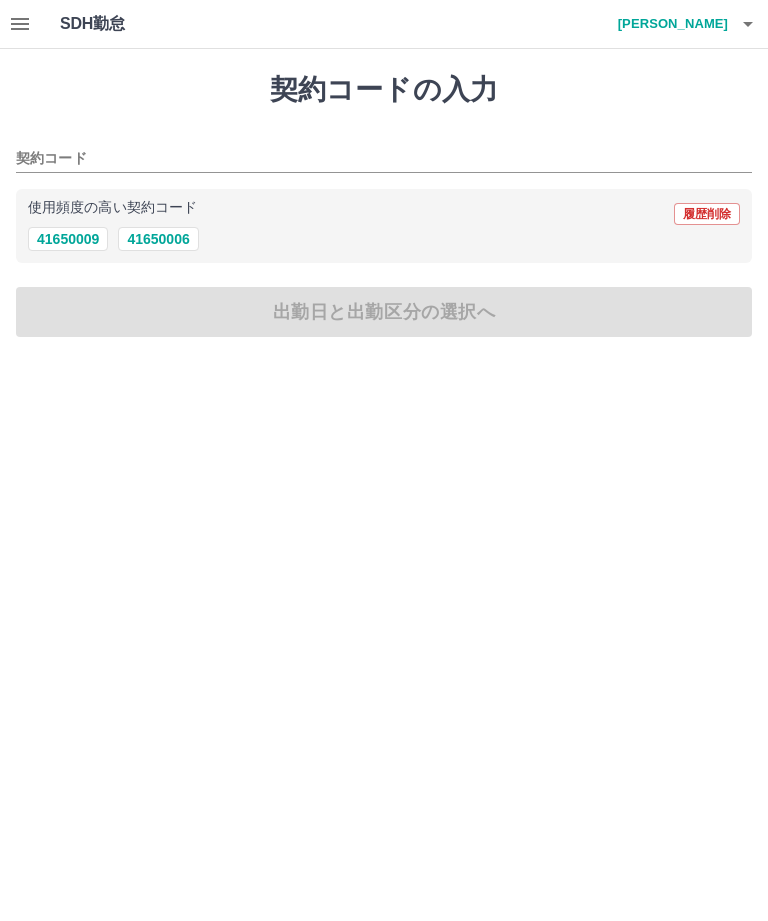 click on "41650006" at bounding box center [158, 239] 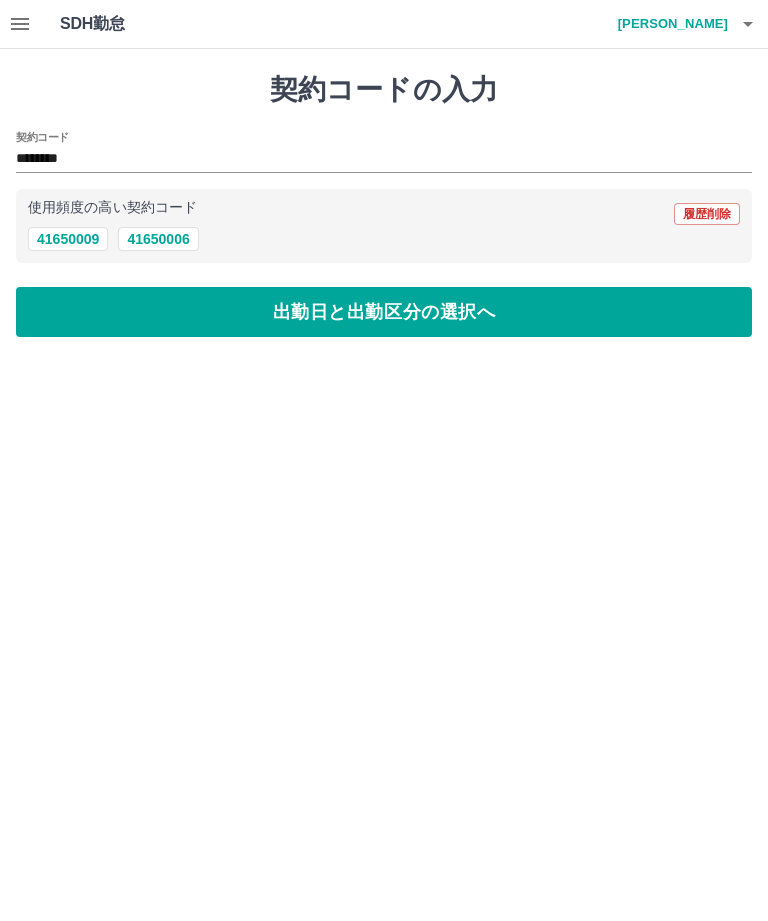 type on "********" 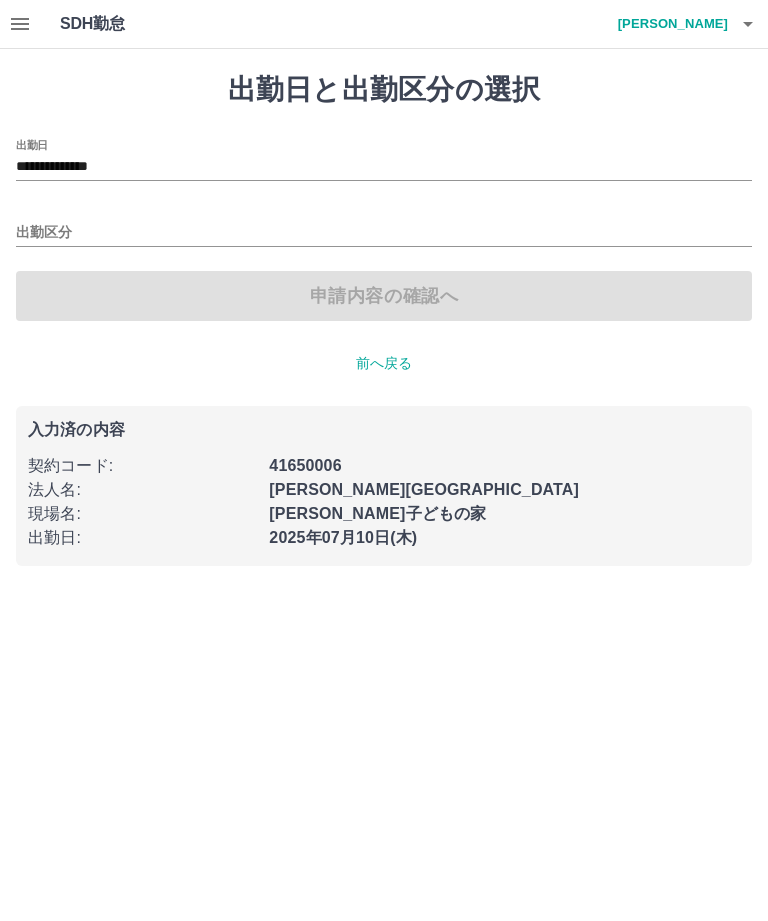 click on "出勤区分" at bounding box center (384, 233) 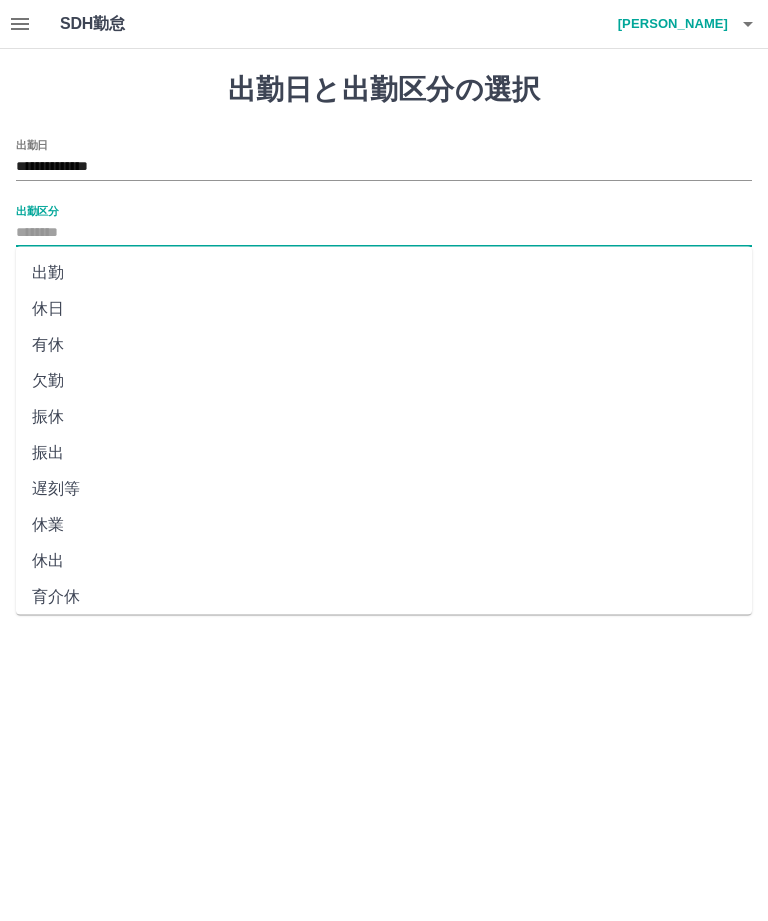 click on "出勤" at bounding box center (384, 273) 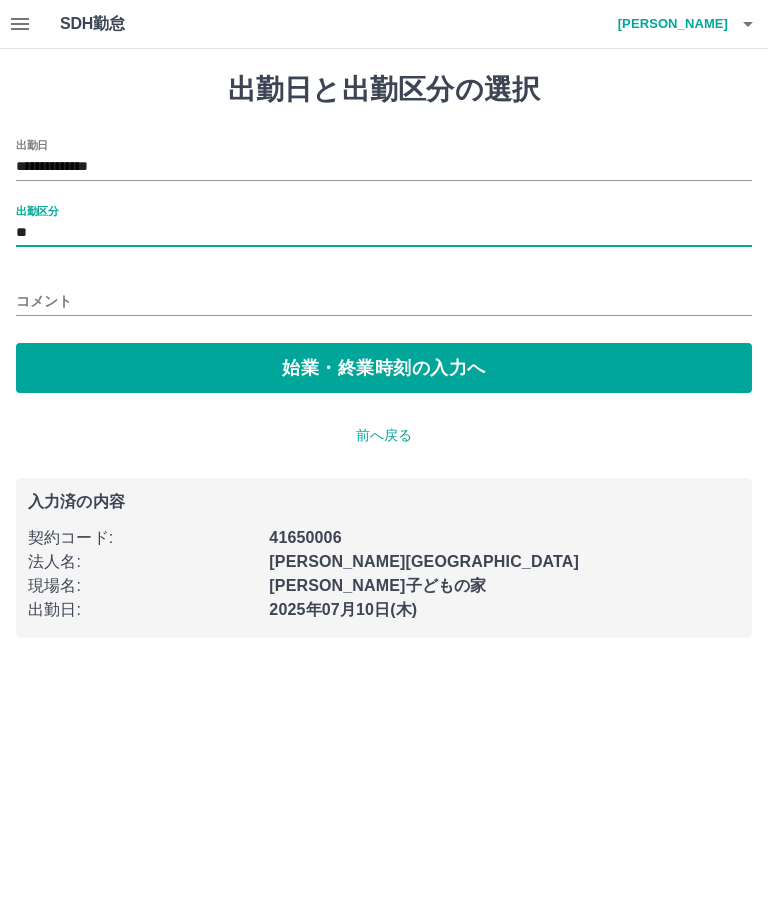type on "**" 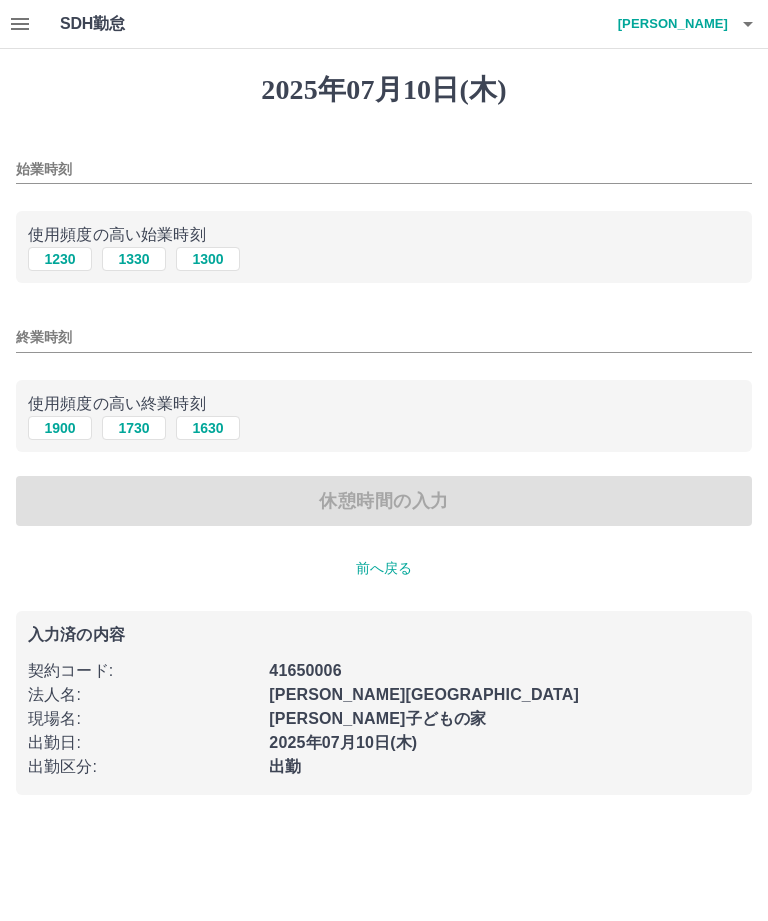 click on "1330" at bounding box center (134, 259) 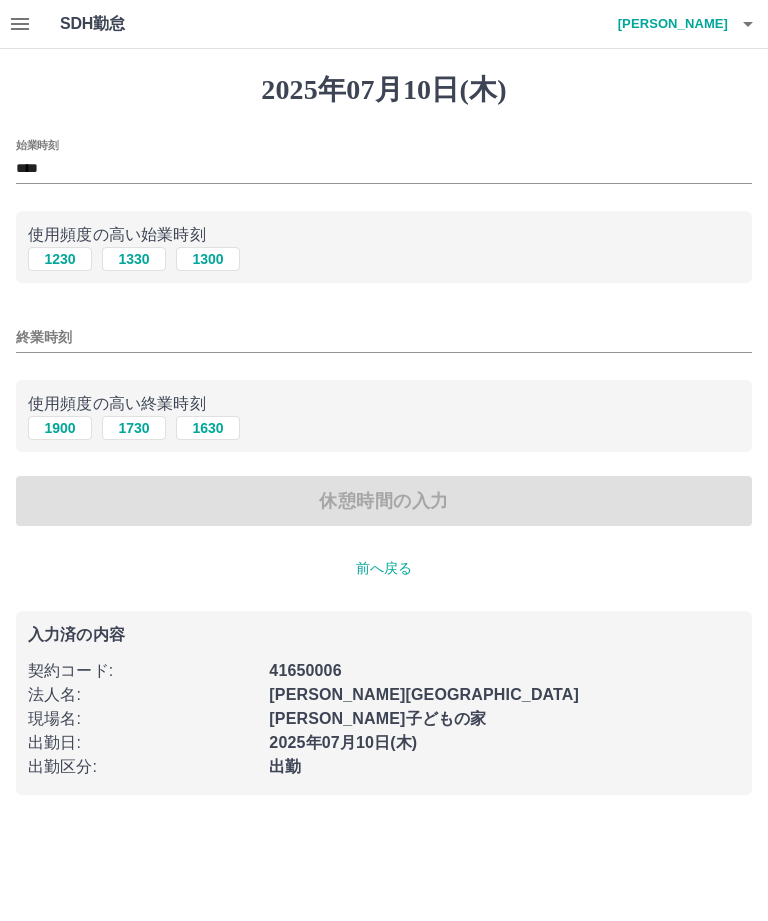 click on "終業時刻" at bounding box center (384, 337) 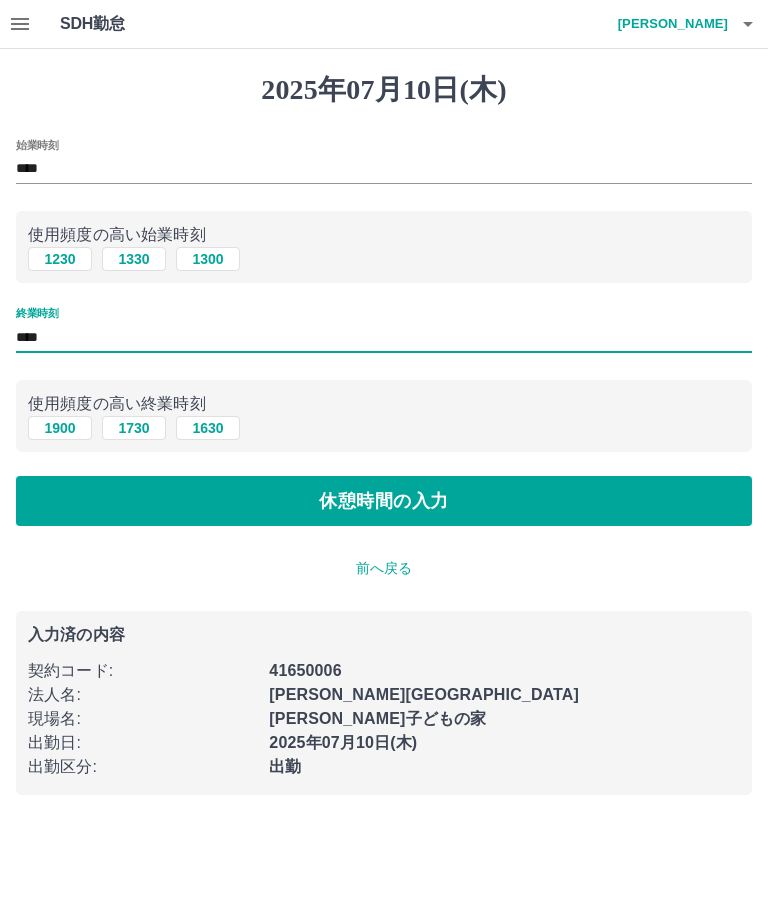 type on "****" 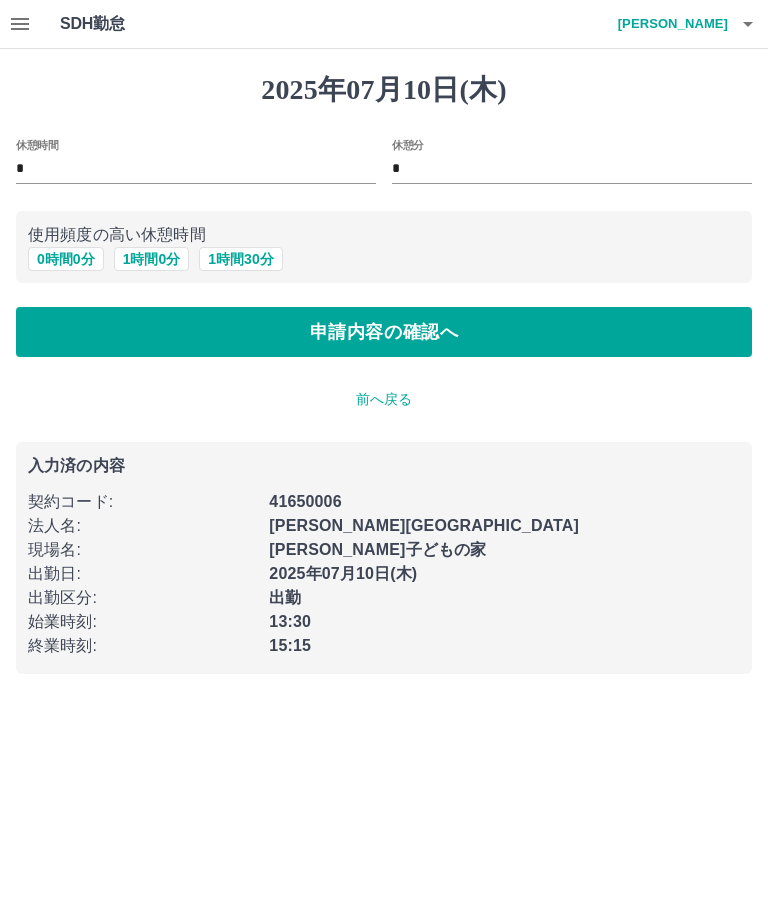 click on "申請内容の確認へ" at bounding box center (384, 332) 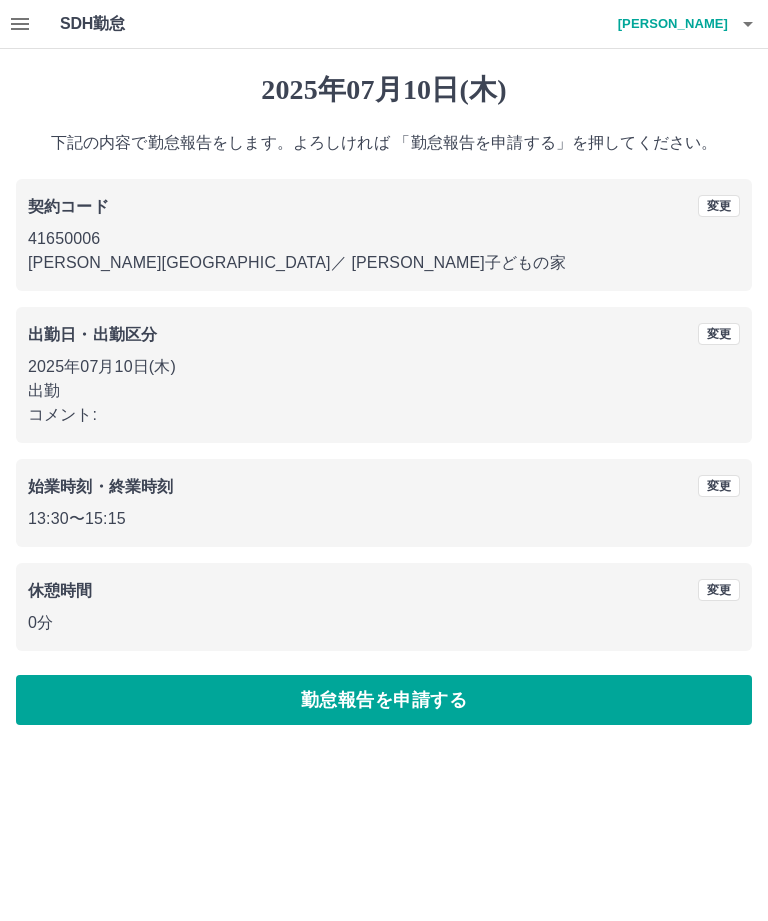 click on "勤怠報告を申請する" at bounding box center (384, 700) 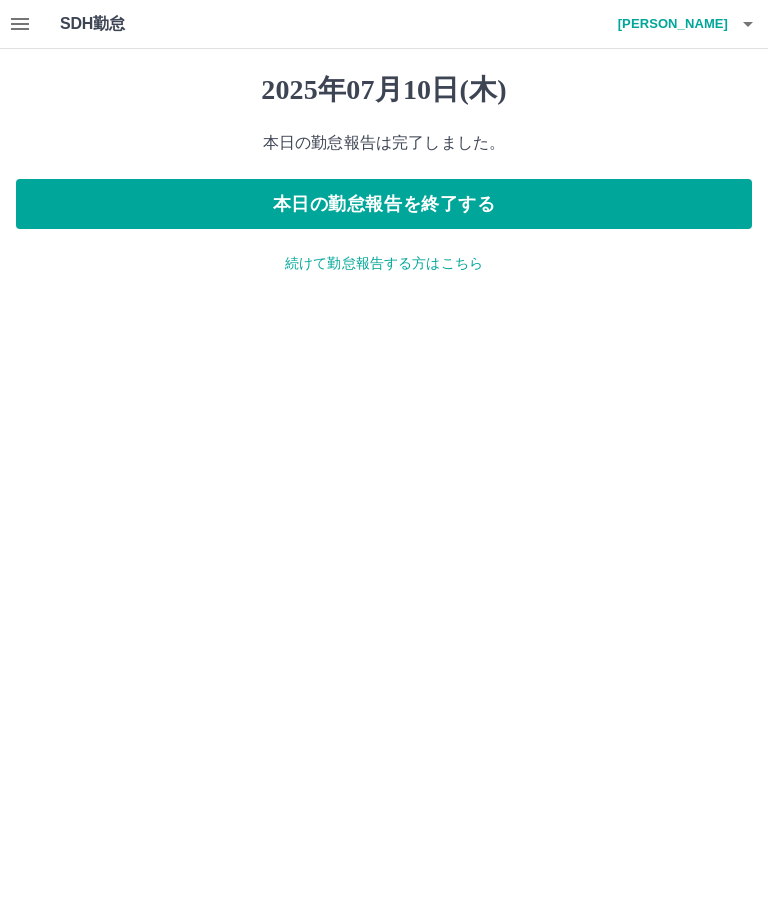 click on "本日の勤怠報告を終了する" at bounding box center (384, 204) 